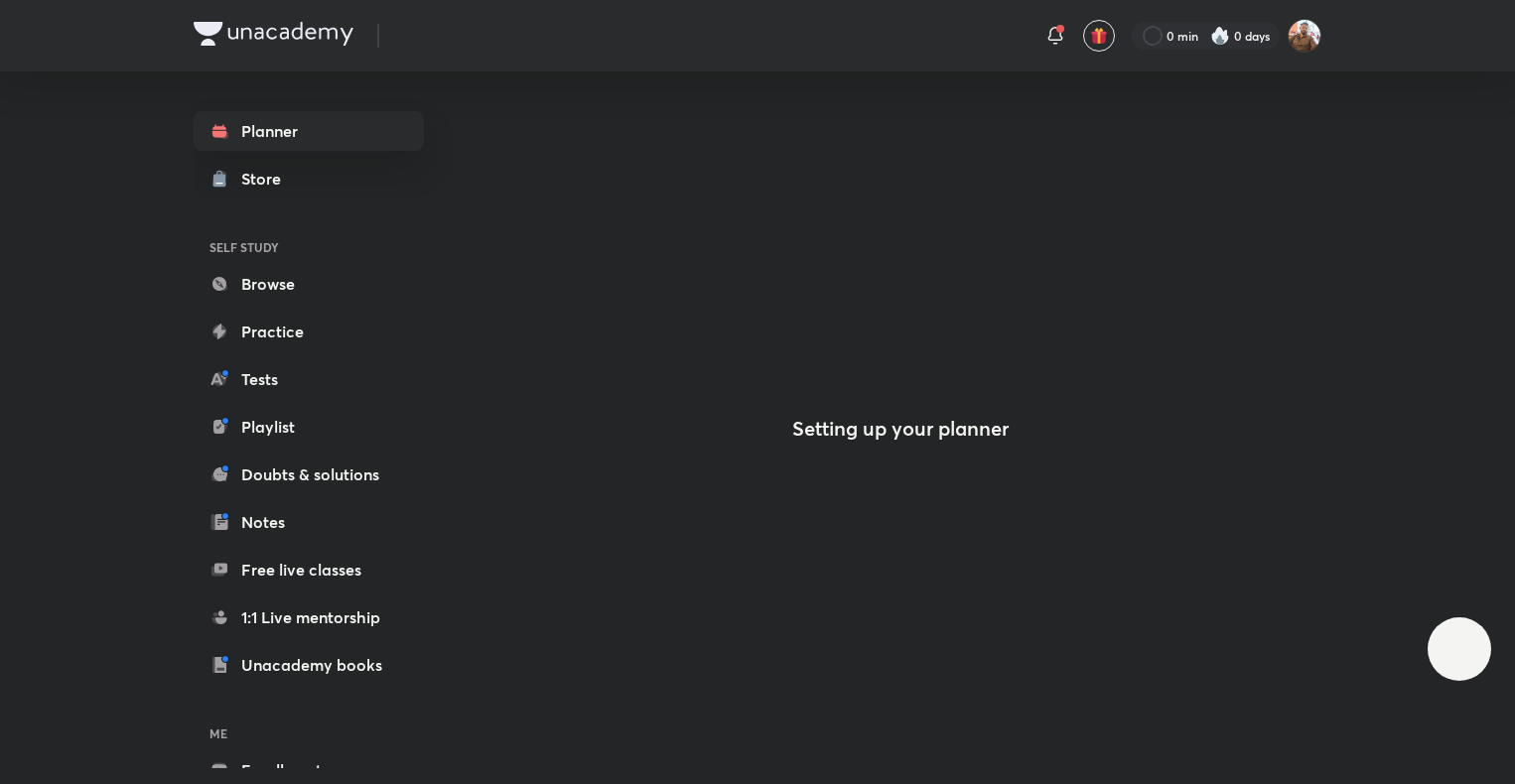 scroll, scrollTop: 0, scrollLeft: 0, axis: both 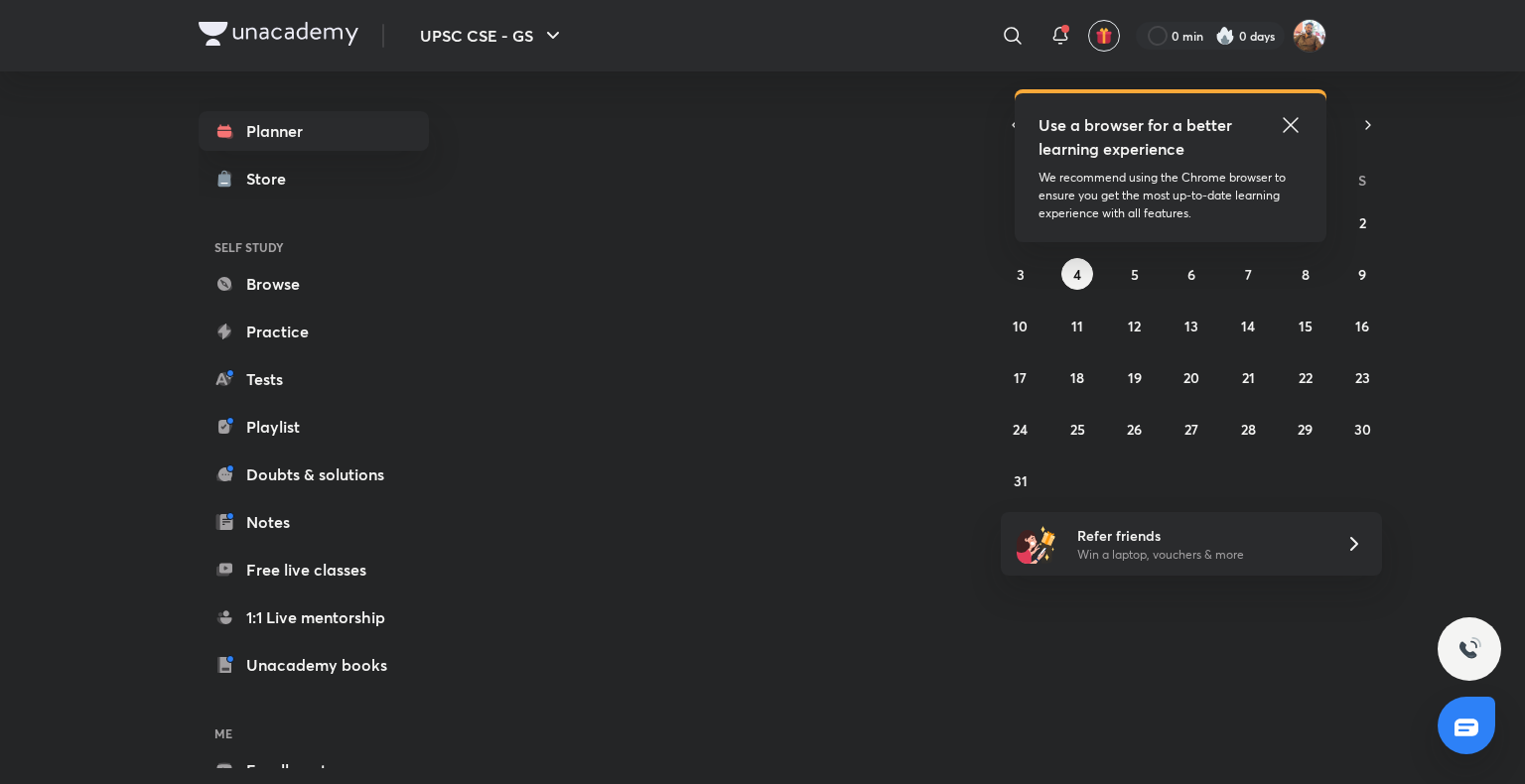 click 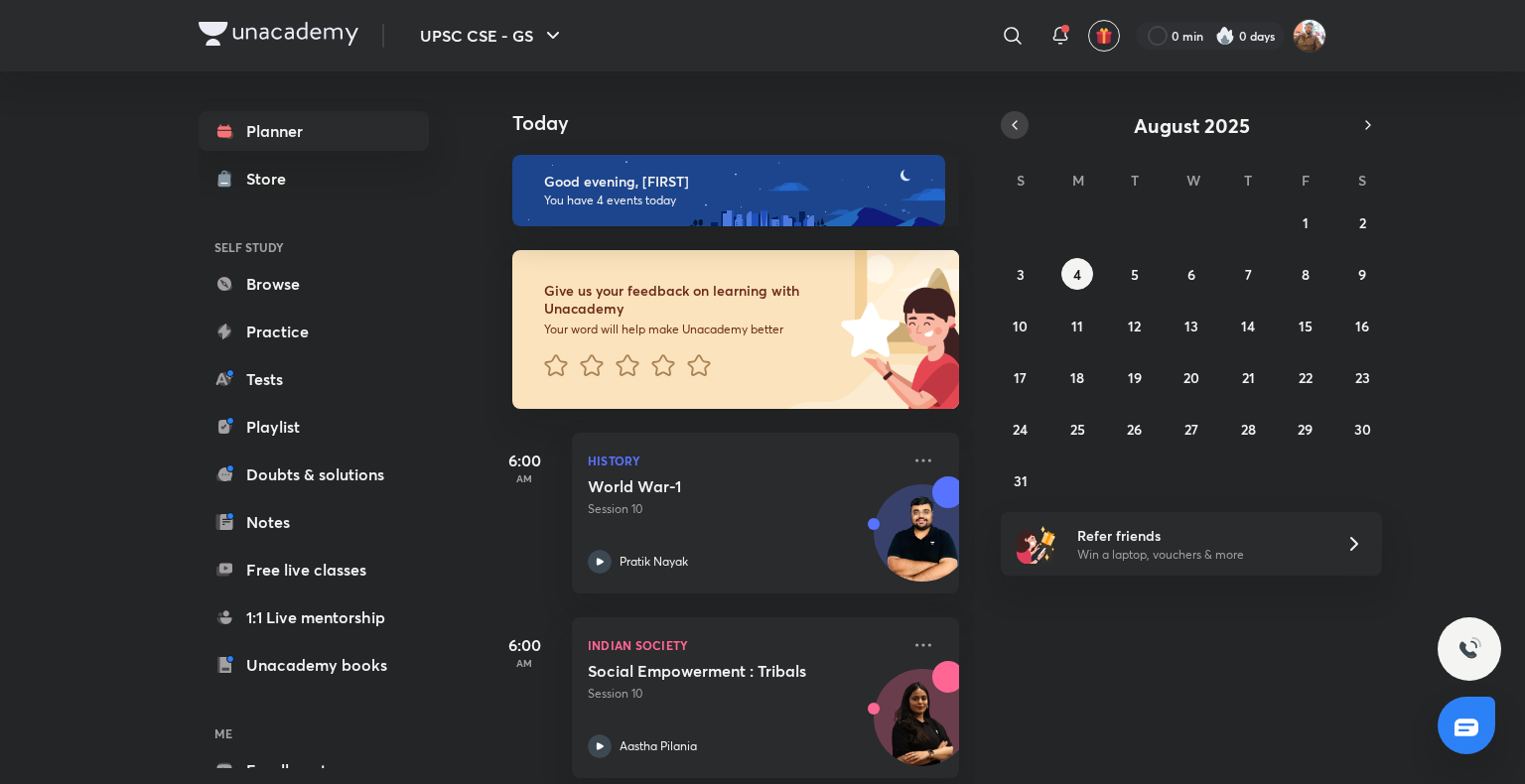click 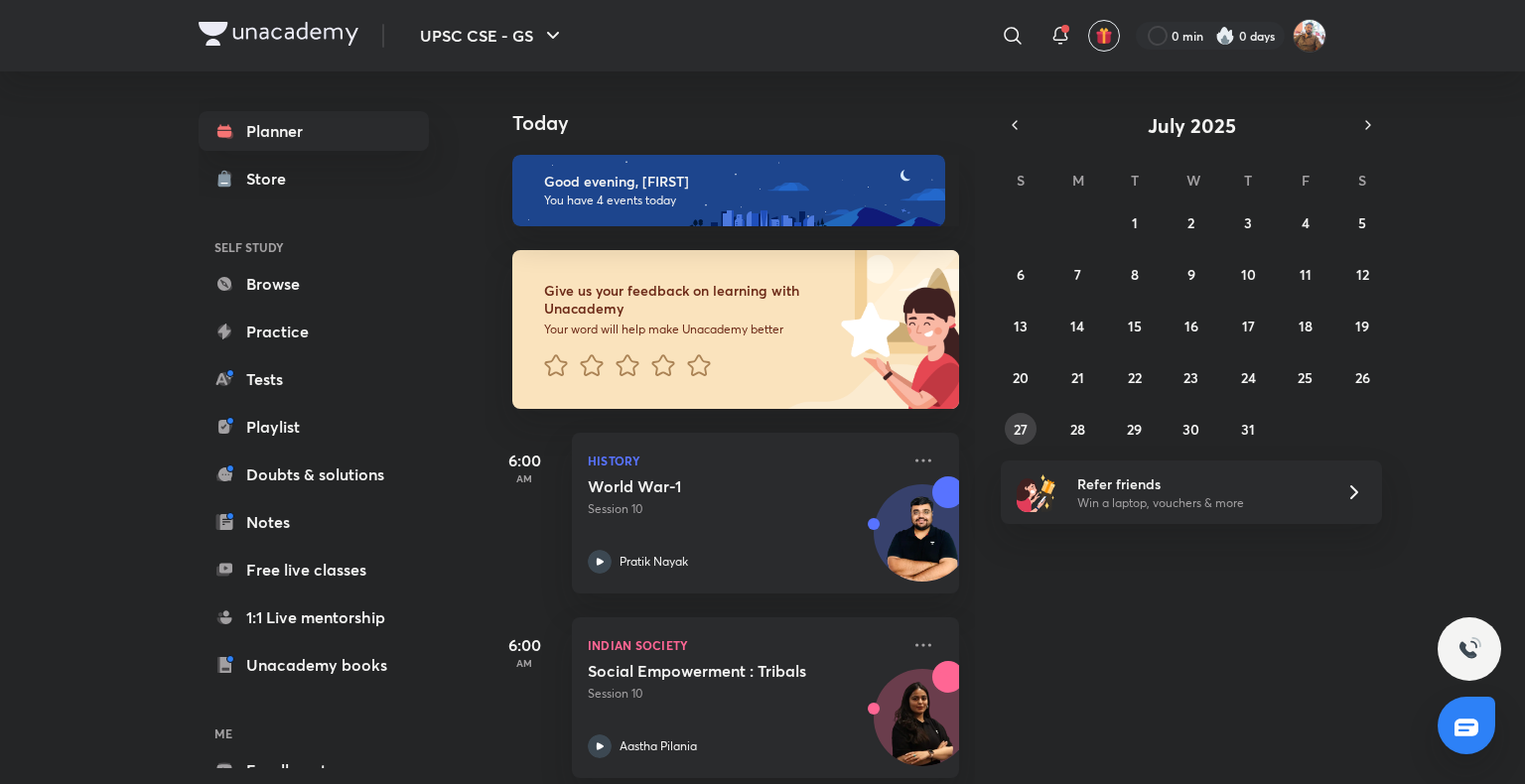 click on "27" at bounding box center (1021, 429) 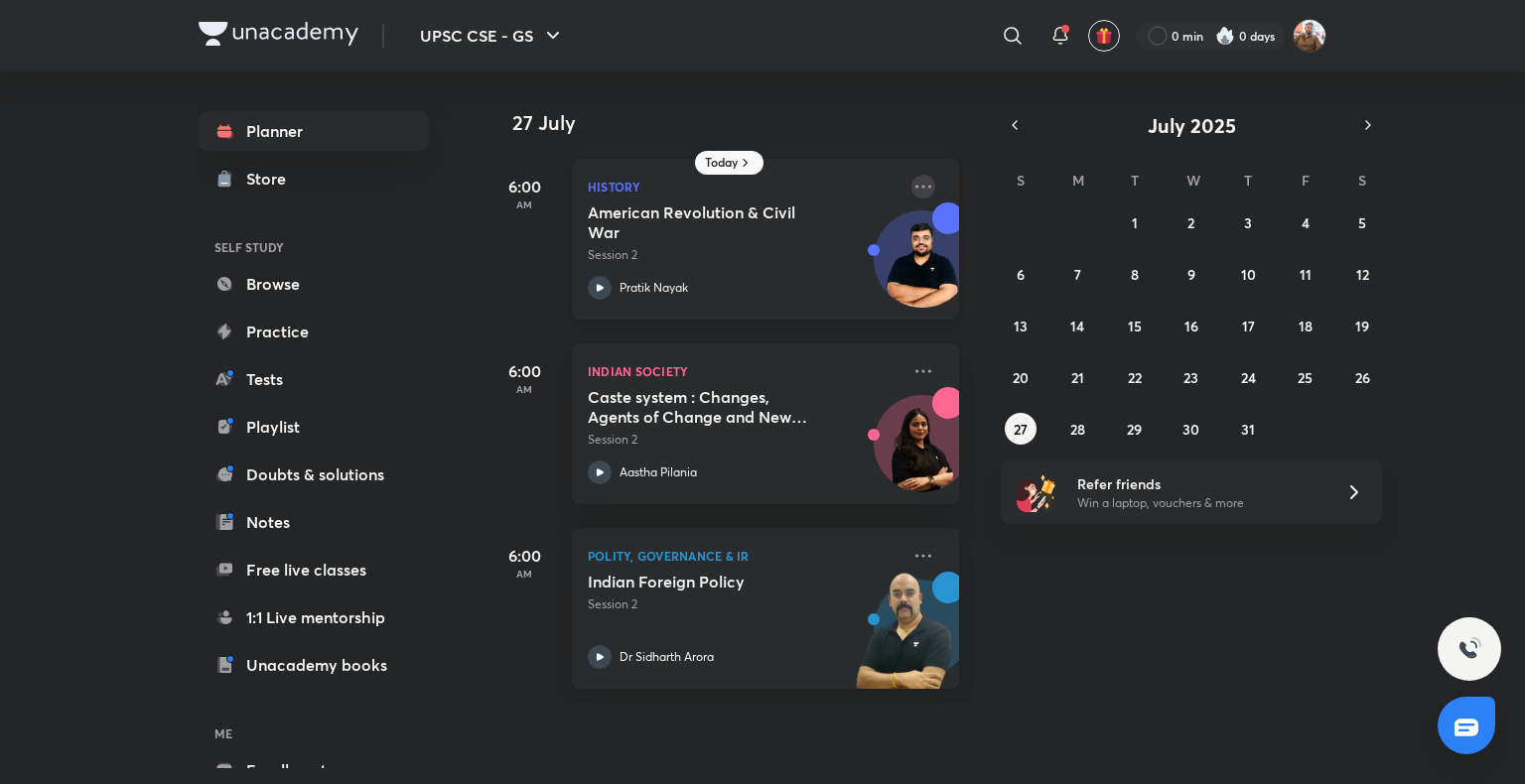 click 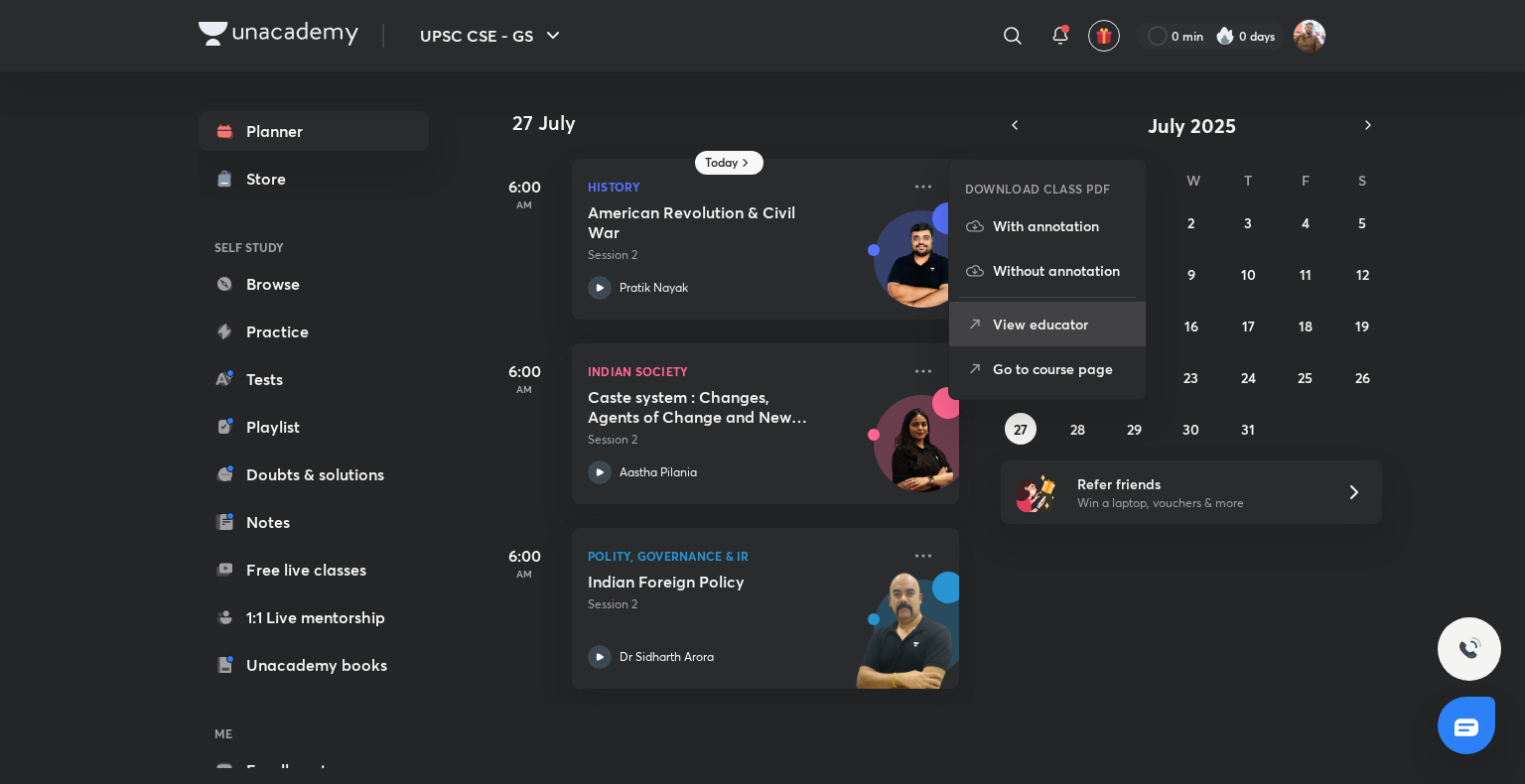 click on "View educator" at bounding box center (1061, 324) 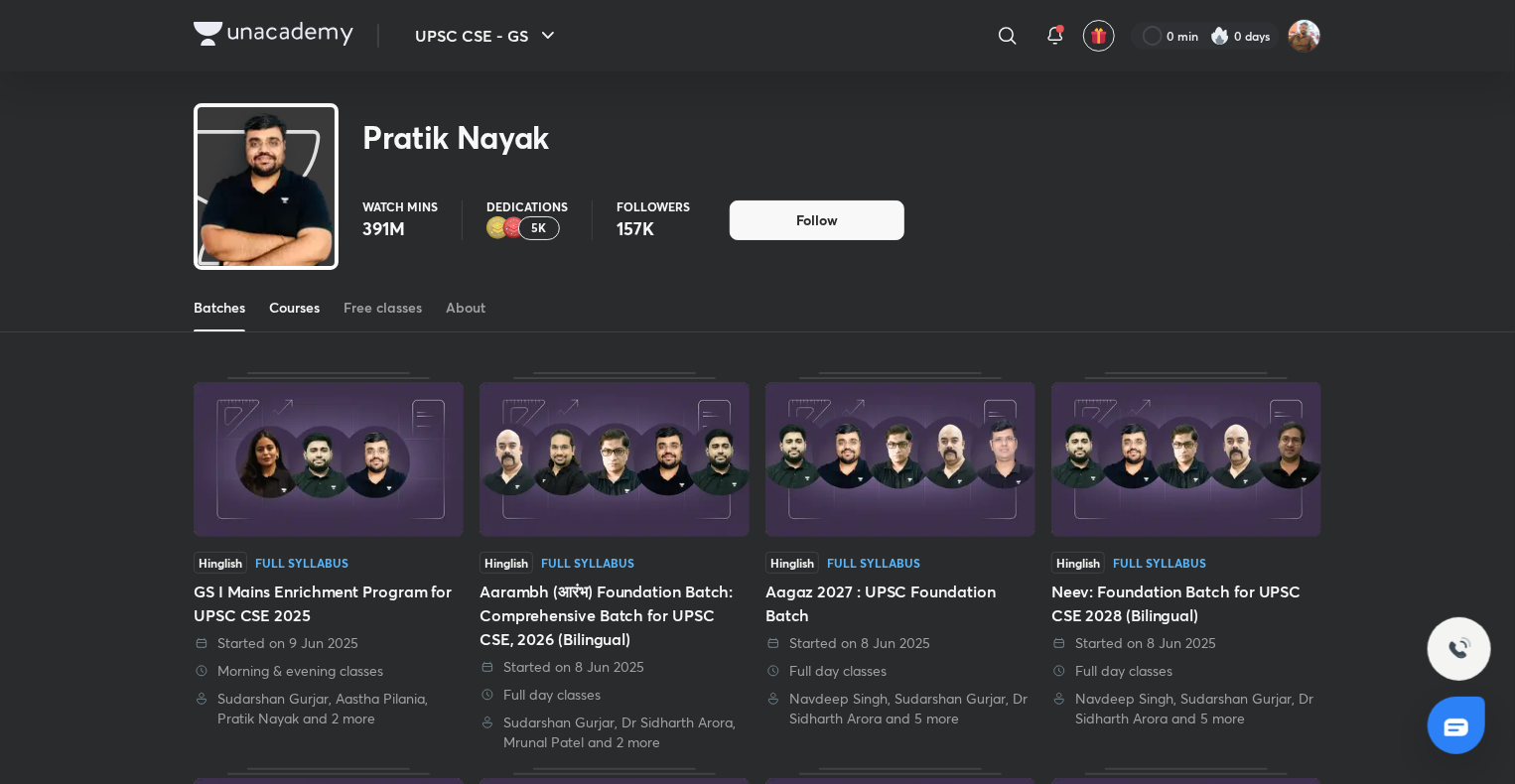 click on "Courses" at bounding box center (294, 308) 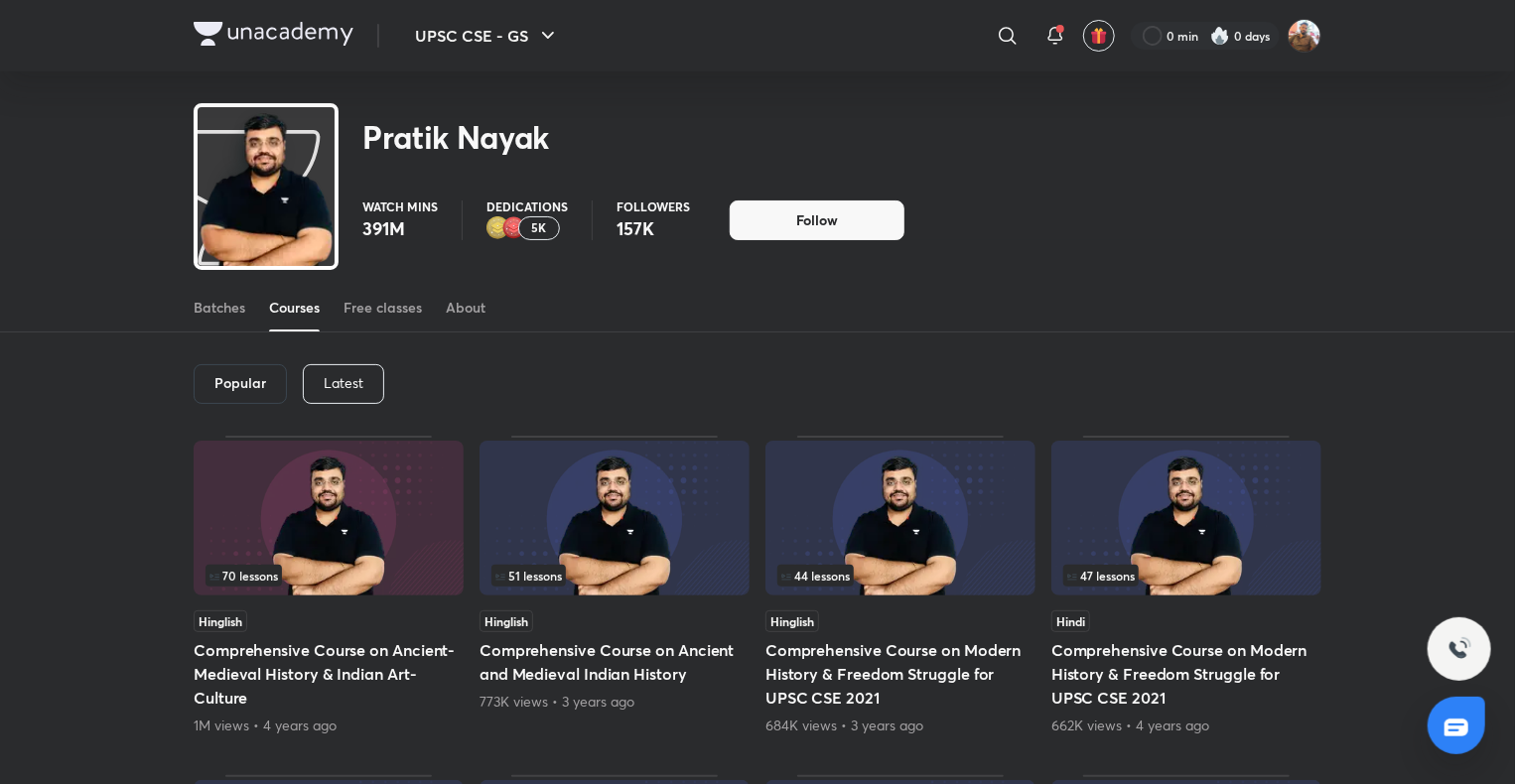 click on "Latest" at bounding box center (344, 383) 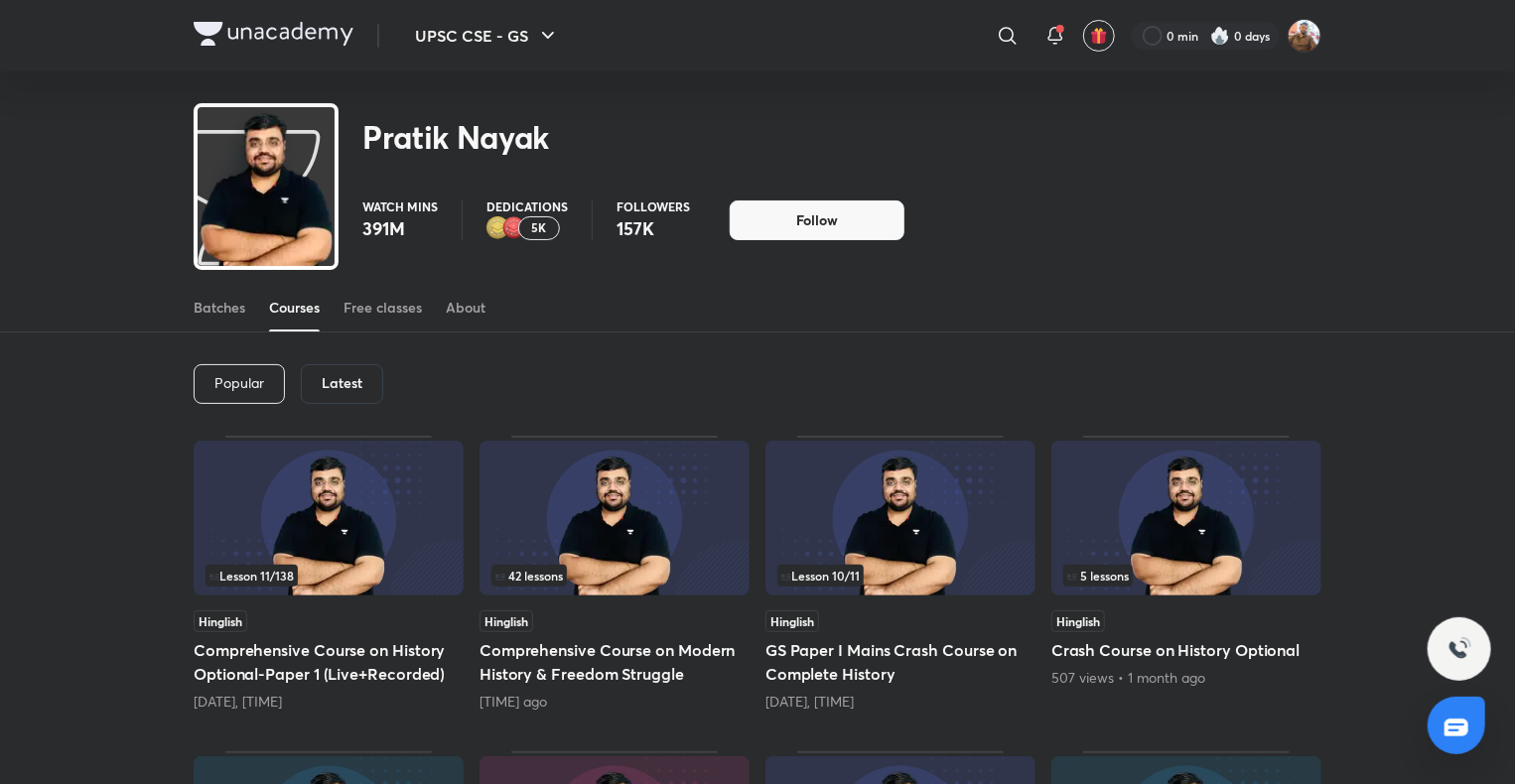 click at bounding box center [273, 34] 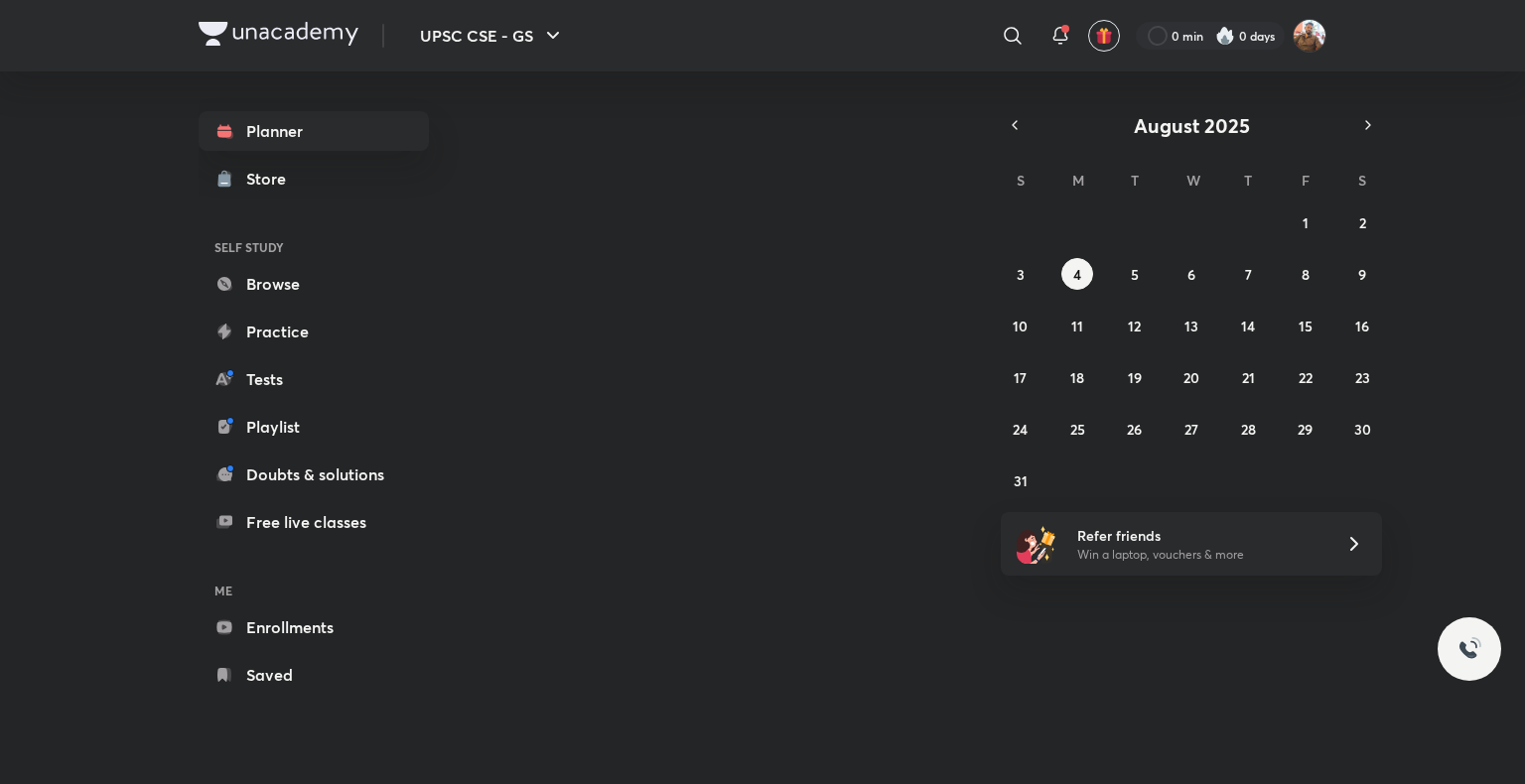 scroll, scrollTop: 0, scrollLeft: 0, axis: both 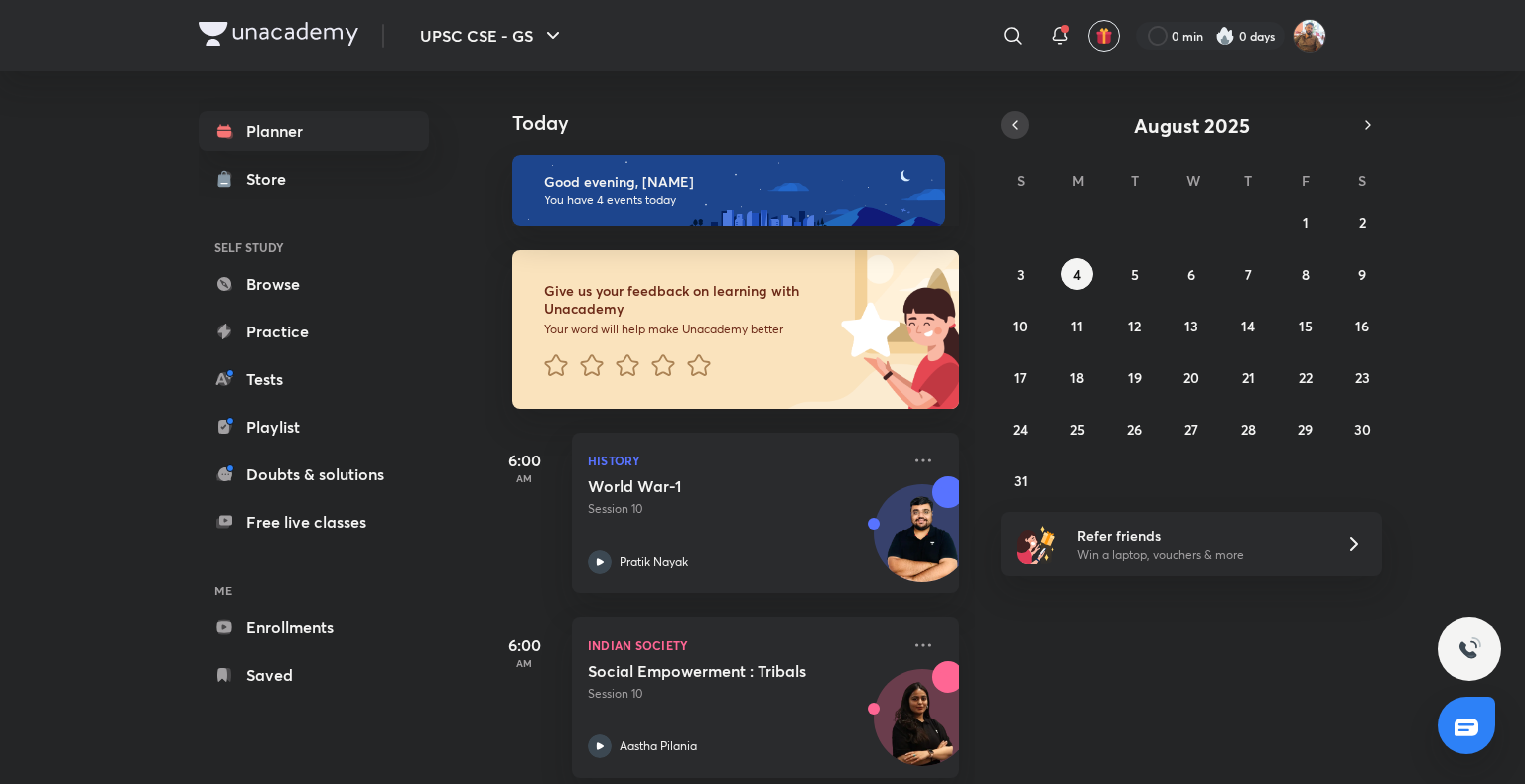 click 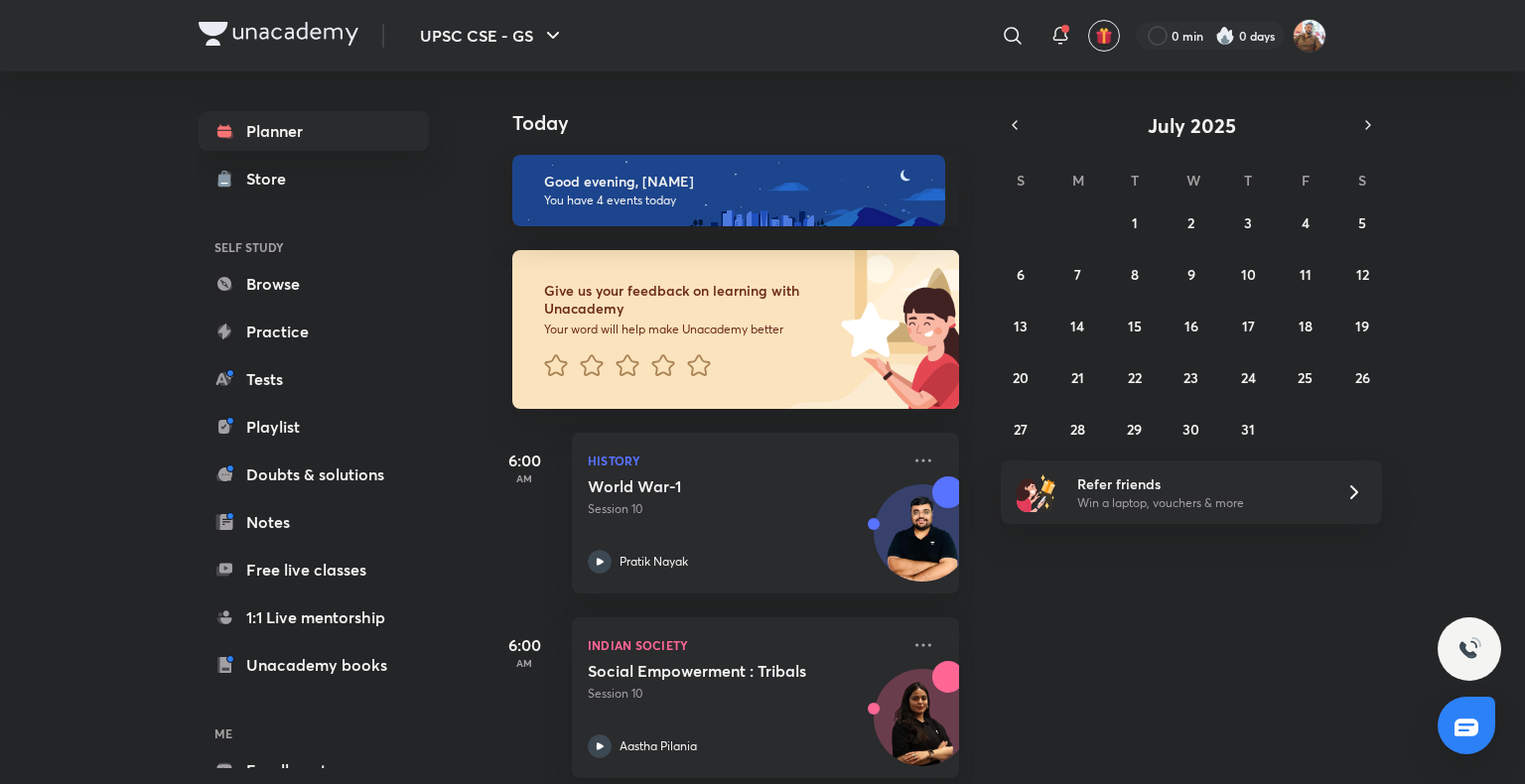 click on "29 30 1 2 3 4 5 6 7 8 9 10 11 12 13 14 15 16 17 18 19 20 21 22 23 24 25 26 27 28 29 30 31 1 2" at bounding box center (1191, 326) 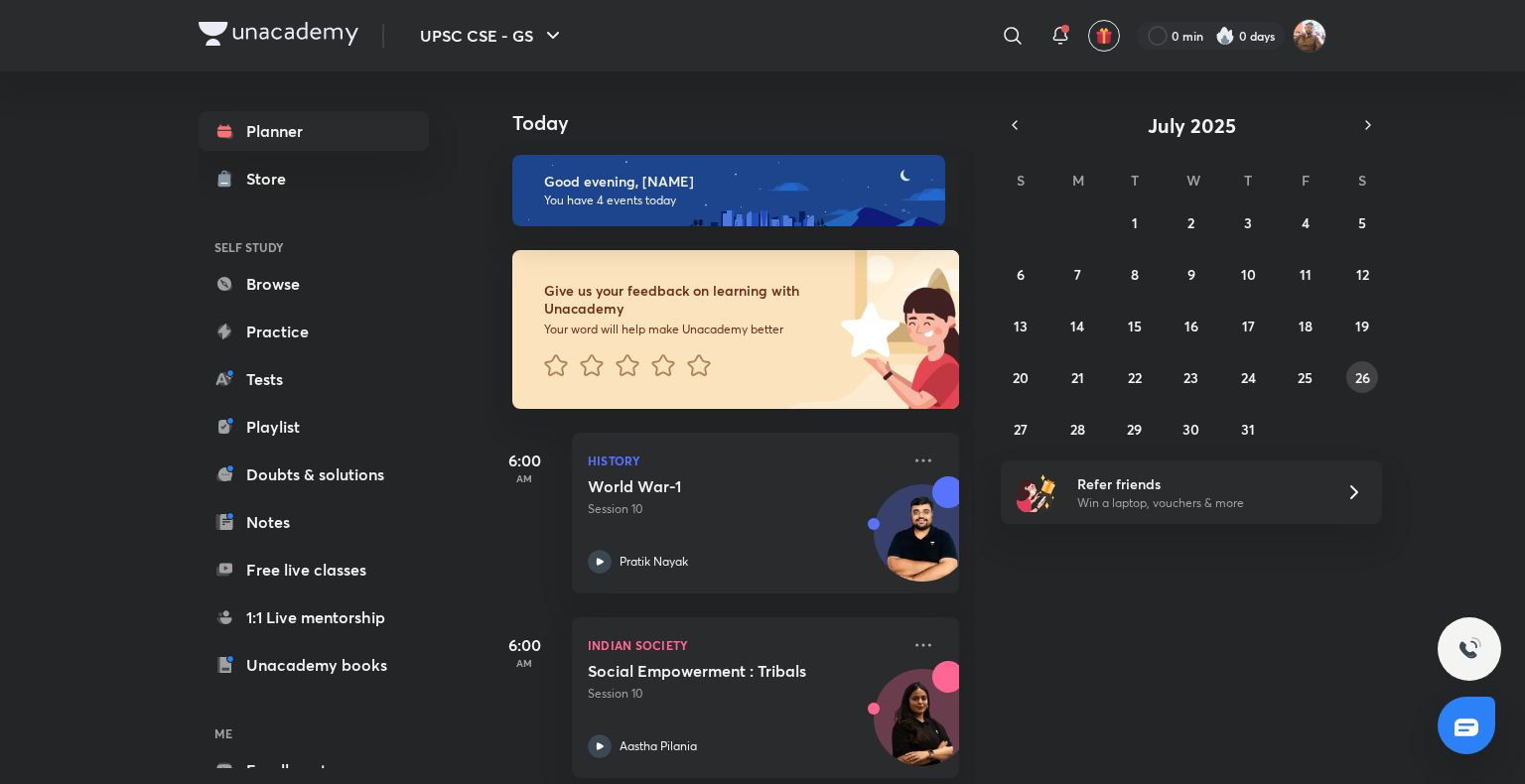 click on "26" at bounding box center (1362, 377) 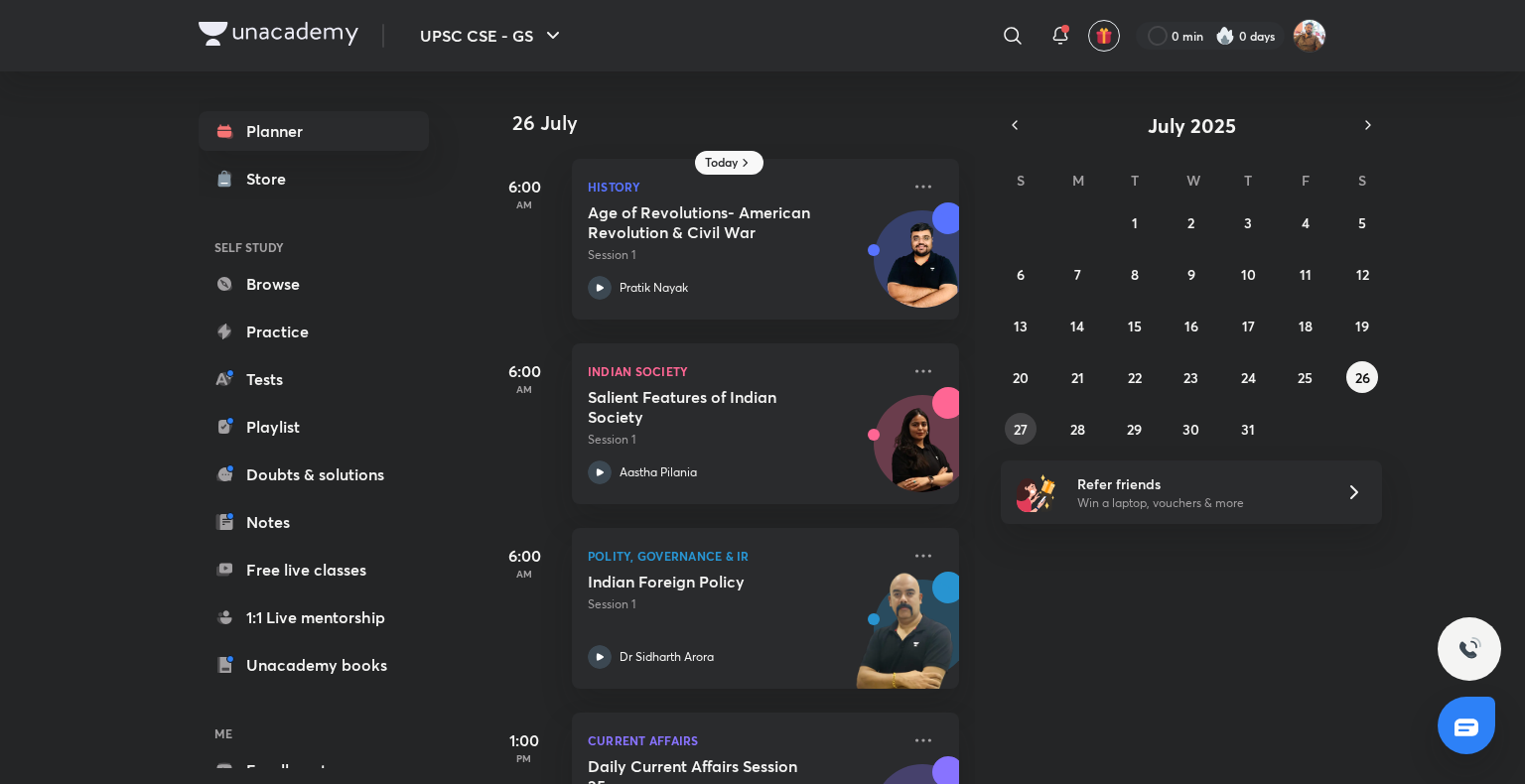 click on "27" at bounding box center (1021, 429) 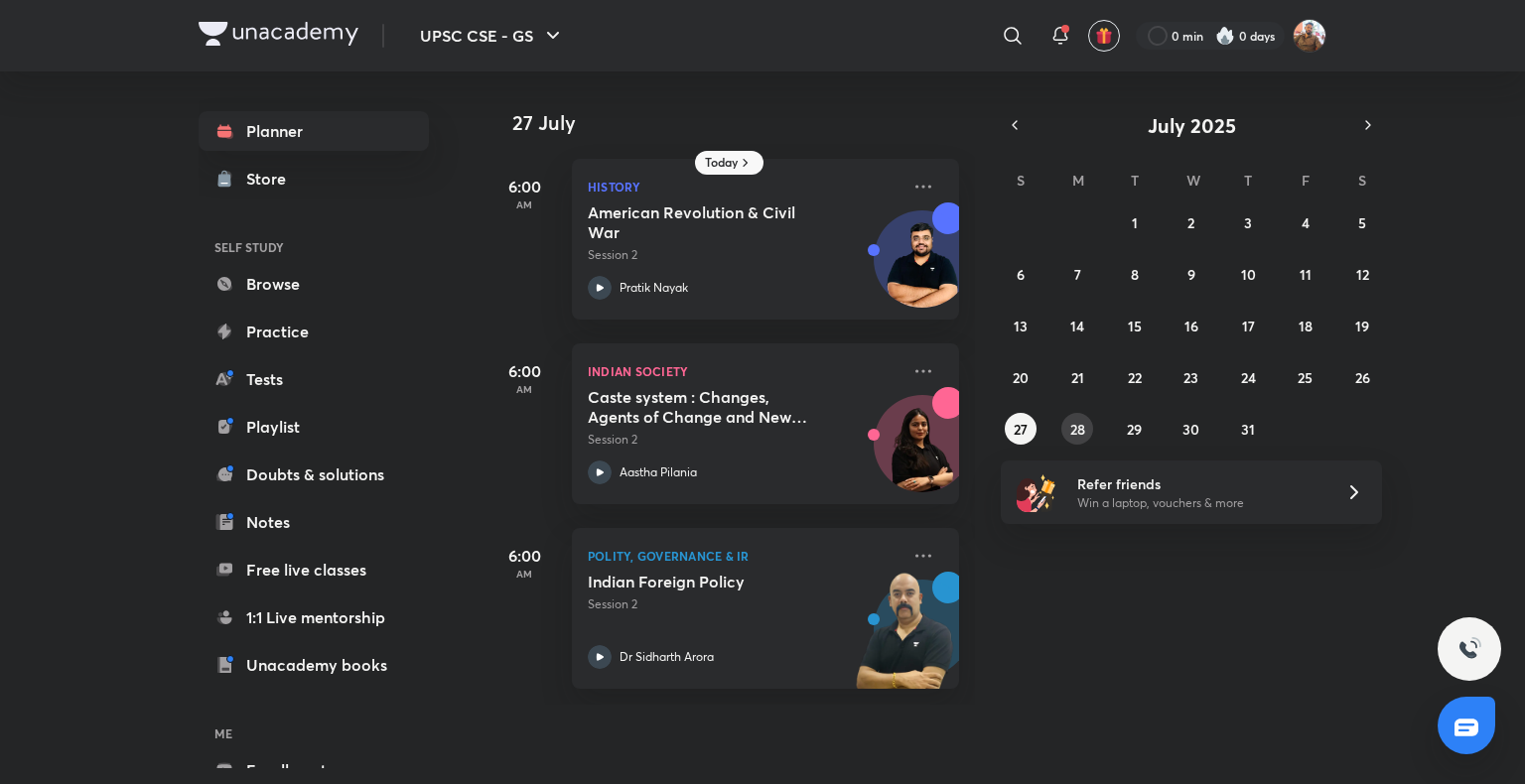 click on "28" at bounding box center (1077, 429) 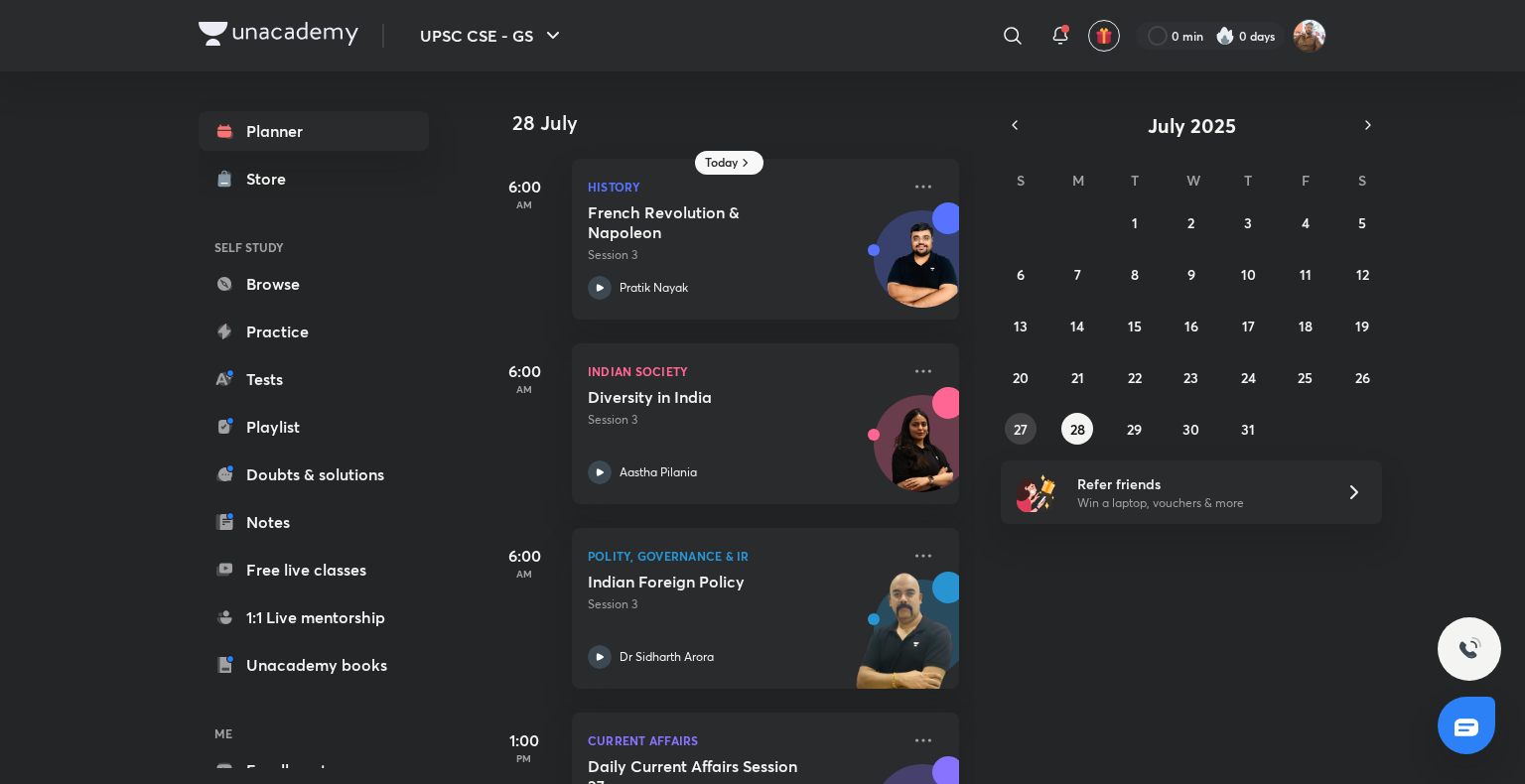 click on "27" at bounding box center (1021, 429) 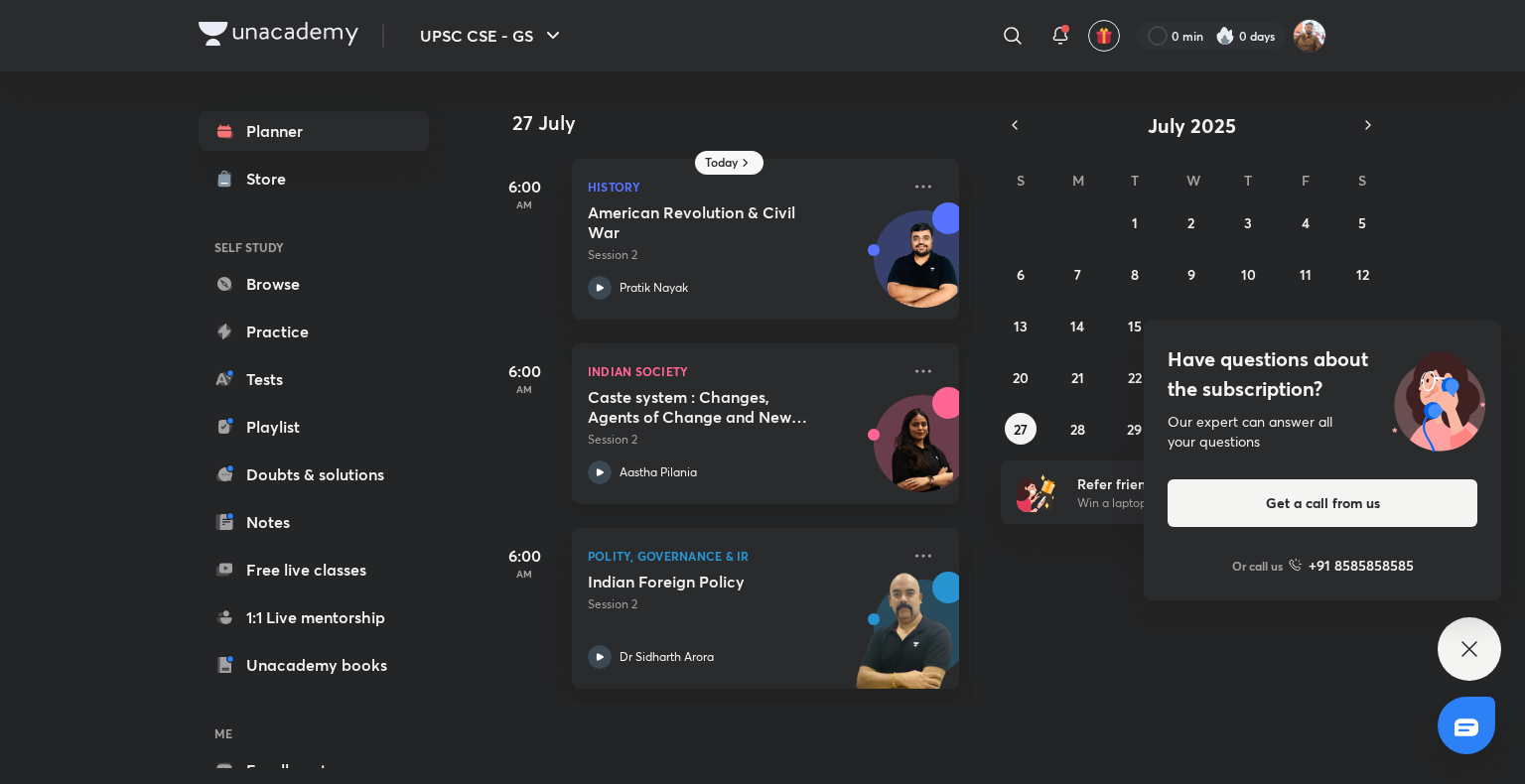 click on "Caste system : Changes, Agents of Change and New Forms" at bounding box center [711, 407] 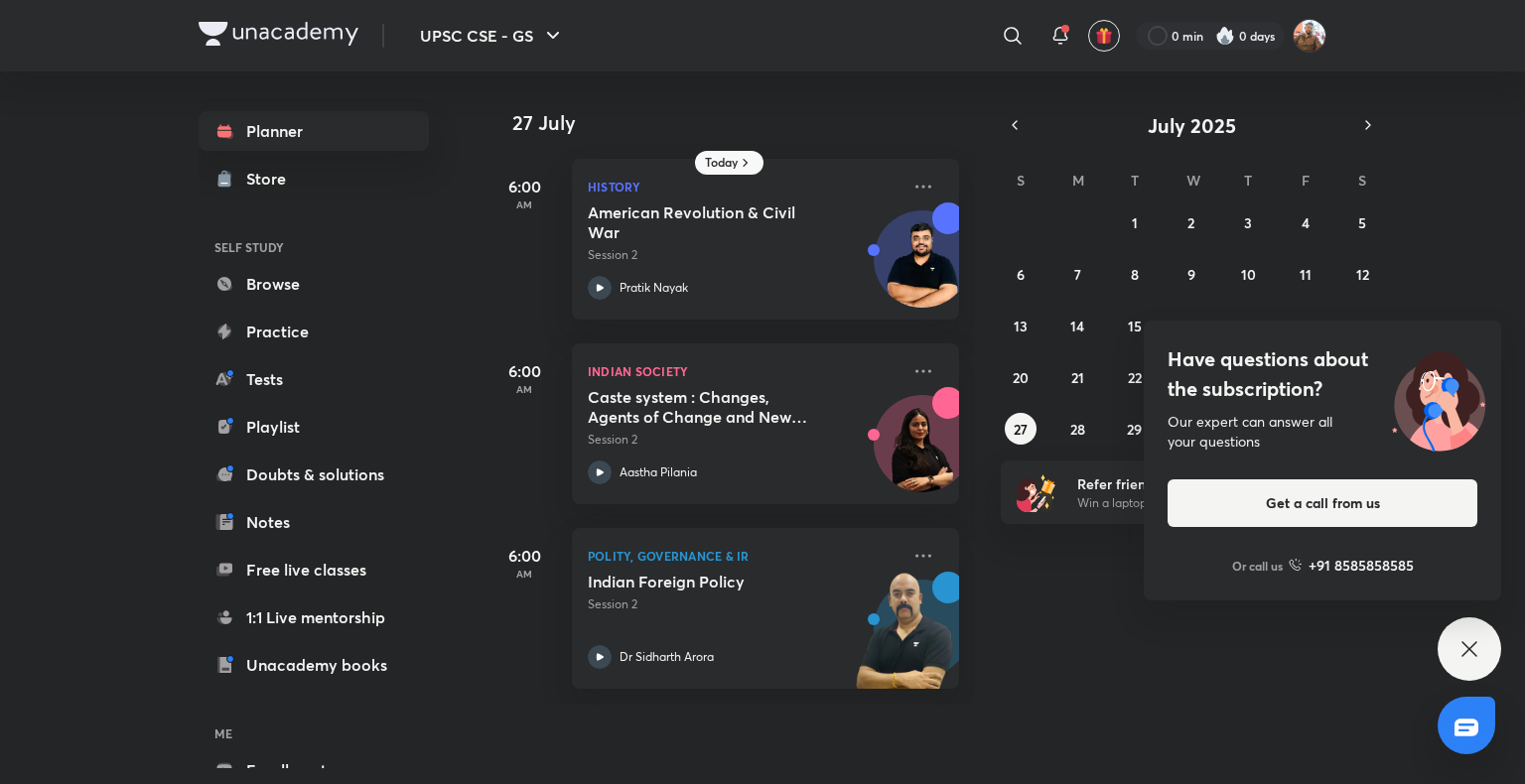 click on "Have questions about the subscription? Our expert can answer all your questions Get a call from us Or call us +91 8585858585" at bounding box center (1469, 649) 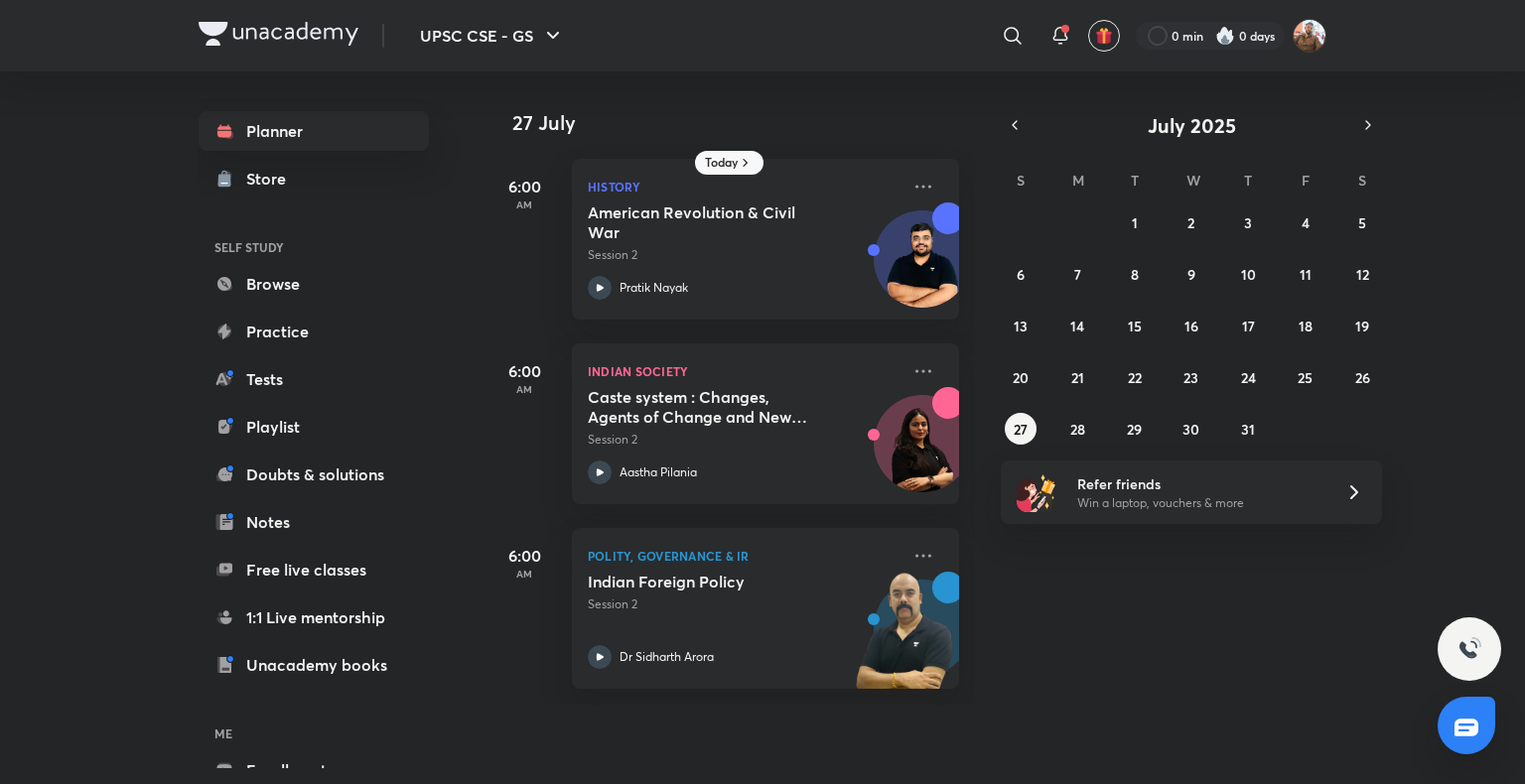 click on "29 30 1 2 3 4 5 6 7 8 9 10 11 12 13 14 15 16 17 18 19 20 21 22 23 24 25 26 27 28 29 30 31 1 2" at bounding box center [1191, 326] 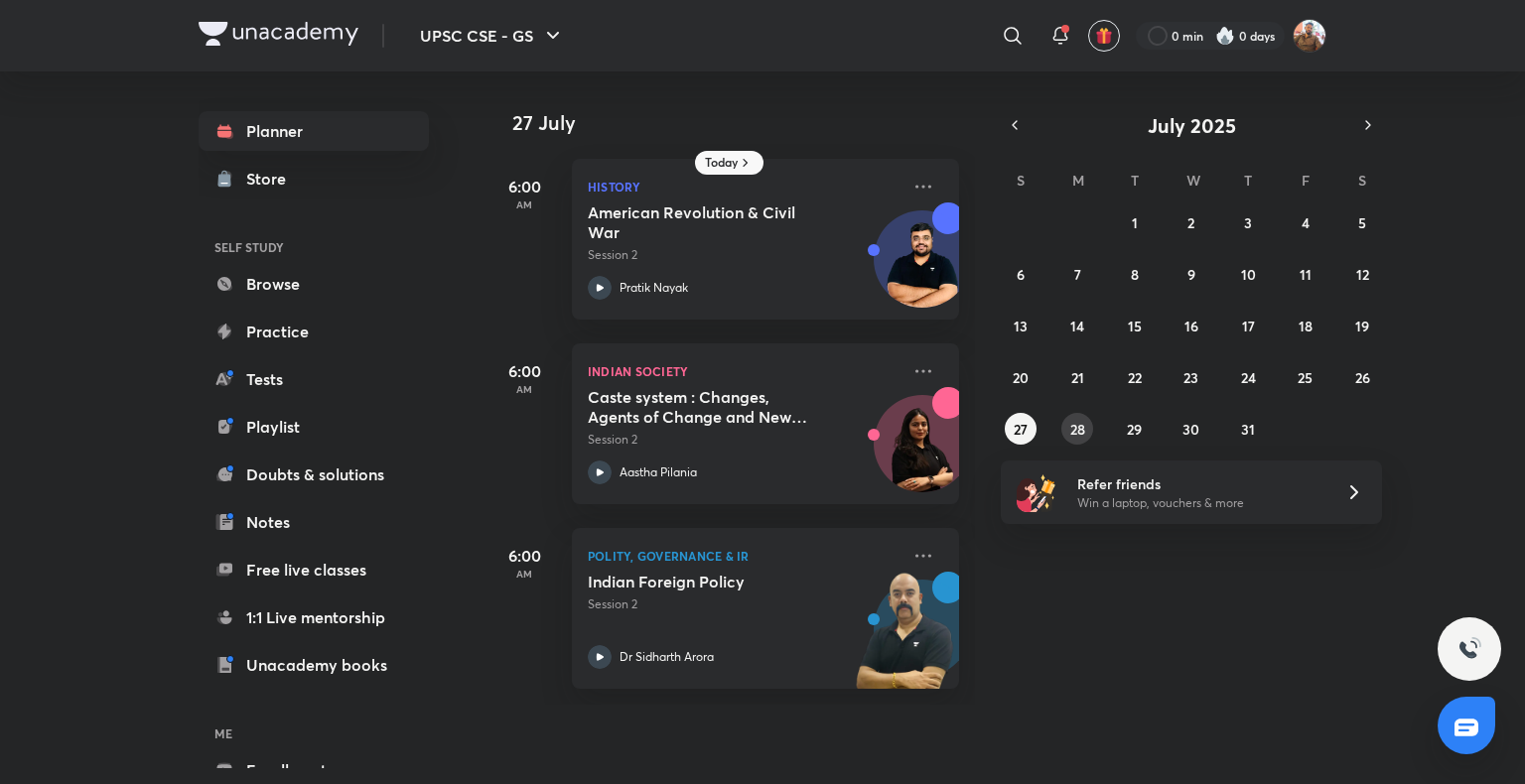 click on "28" at bounding box center [1077, 429] 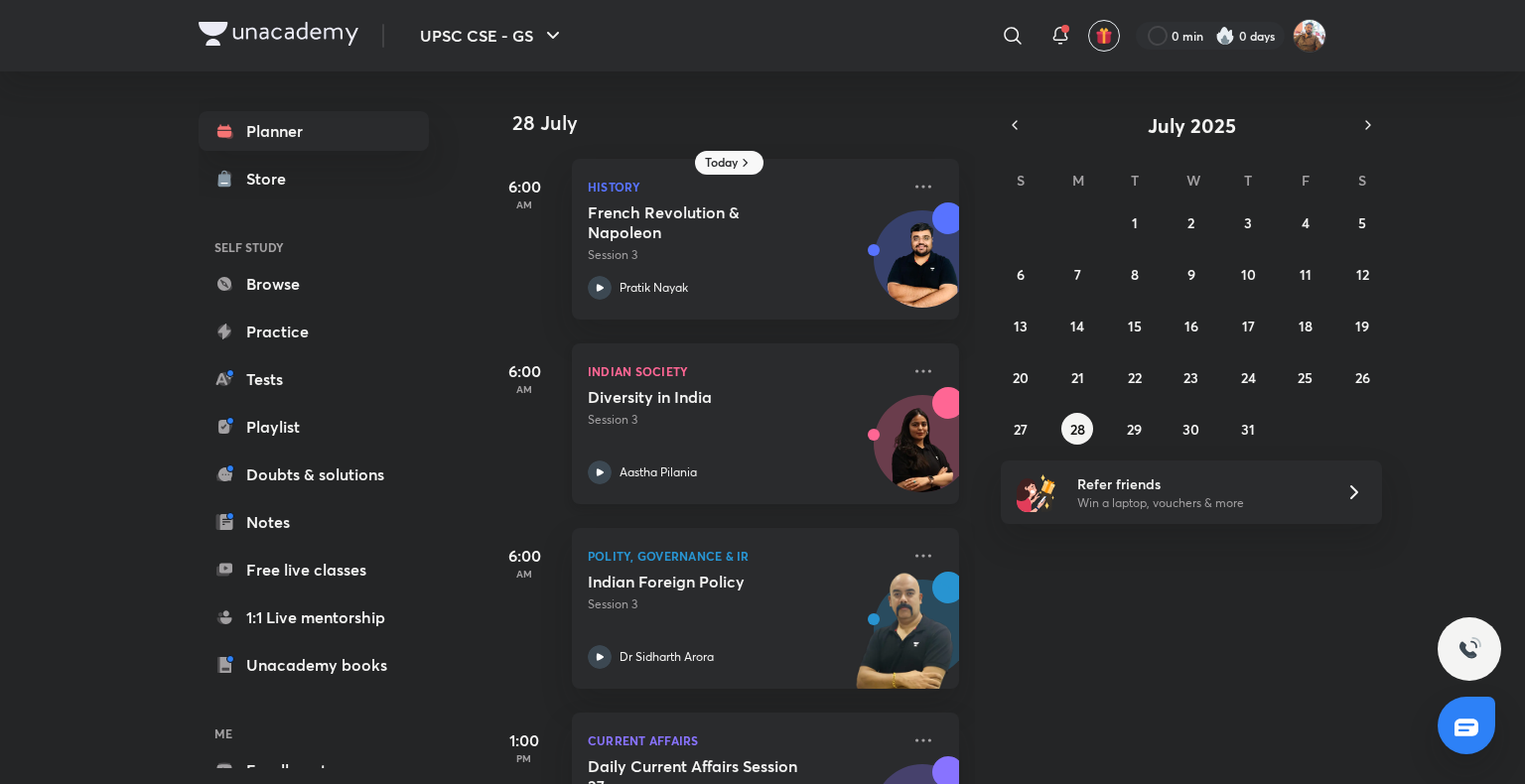 click on "Diversity in India" at bounding box center (711, 397) 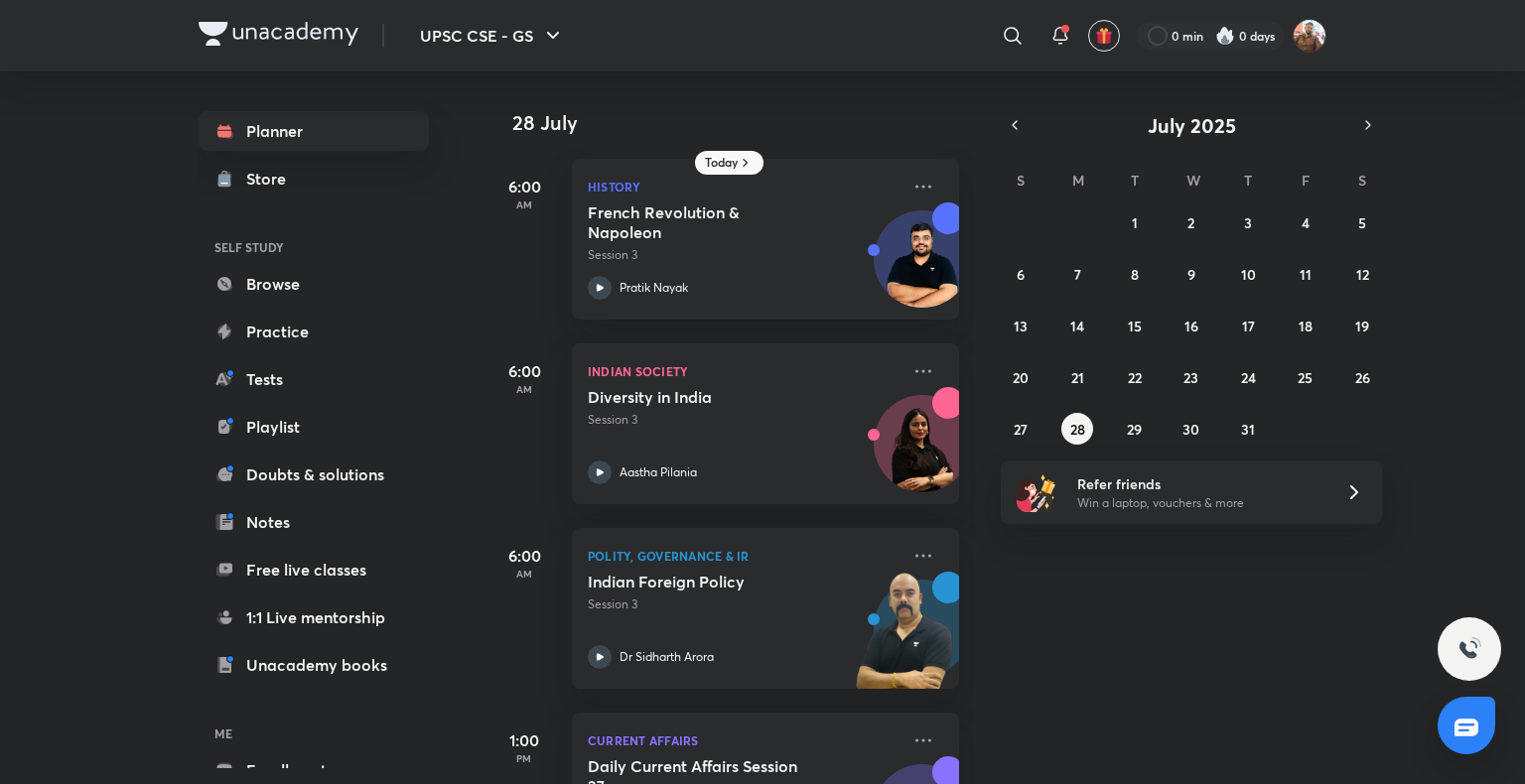 click on "[DATE] [TIME] History French Revolution & Napoleon Session 3 [NAME] [TIME] Indian Society Diversity in India Session 3 [NAME] [TIME] Polity, Governance & IR Indian Foreign Policy Session 3 [NAME] [TIME] Current Affairs Daily Current Affairs Session 27 Session 25 [NAME] [TIME] Test Test 811 180 min • 2 questions" at bounding box center (1003, 428) 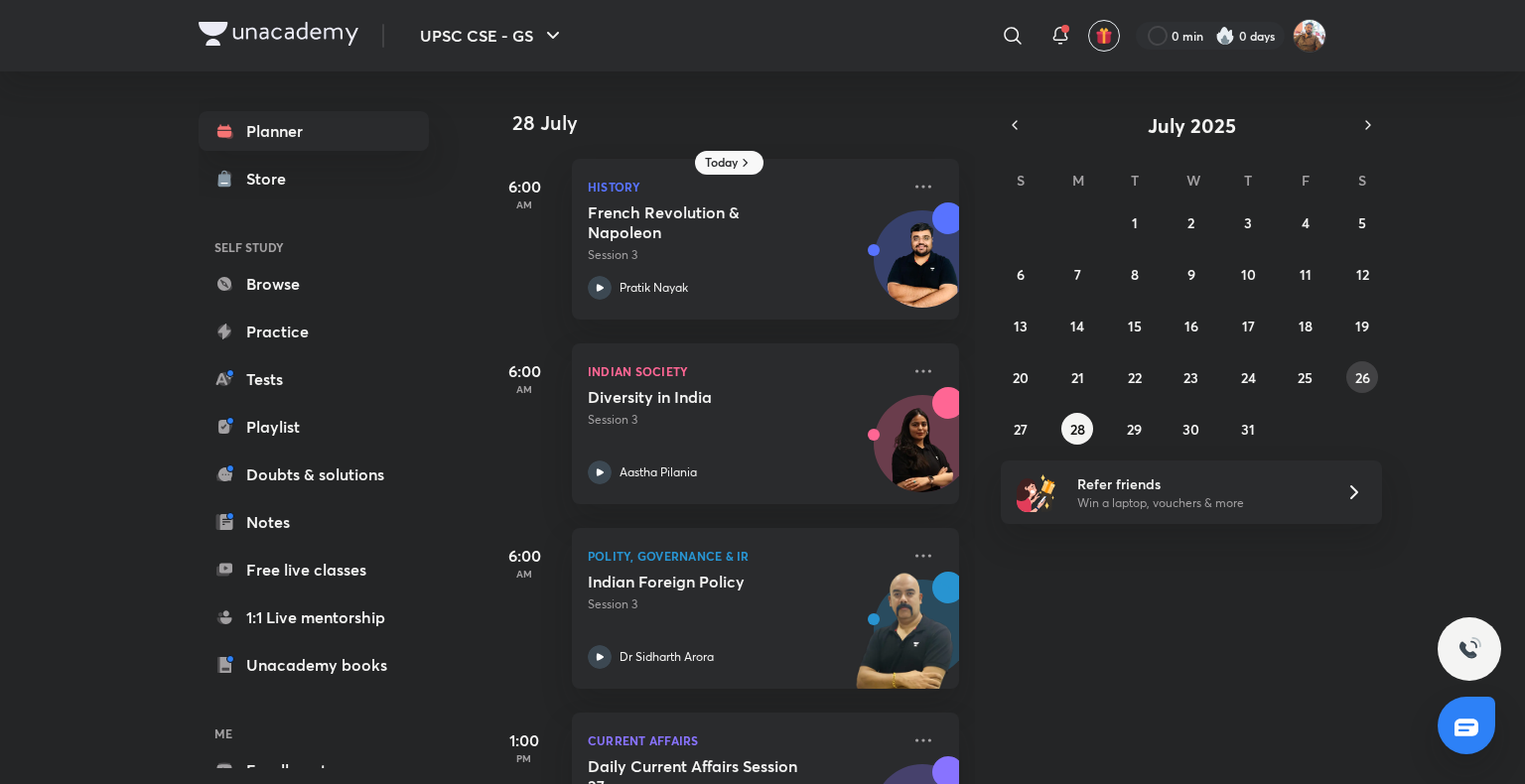 click on "26" at bounding box center [1362, 377] 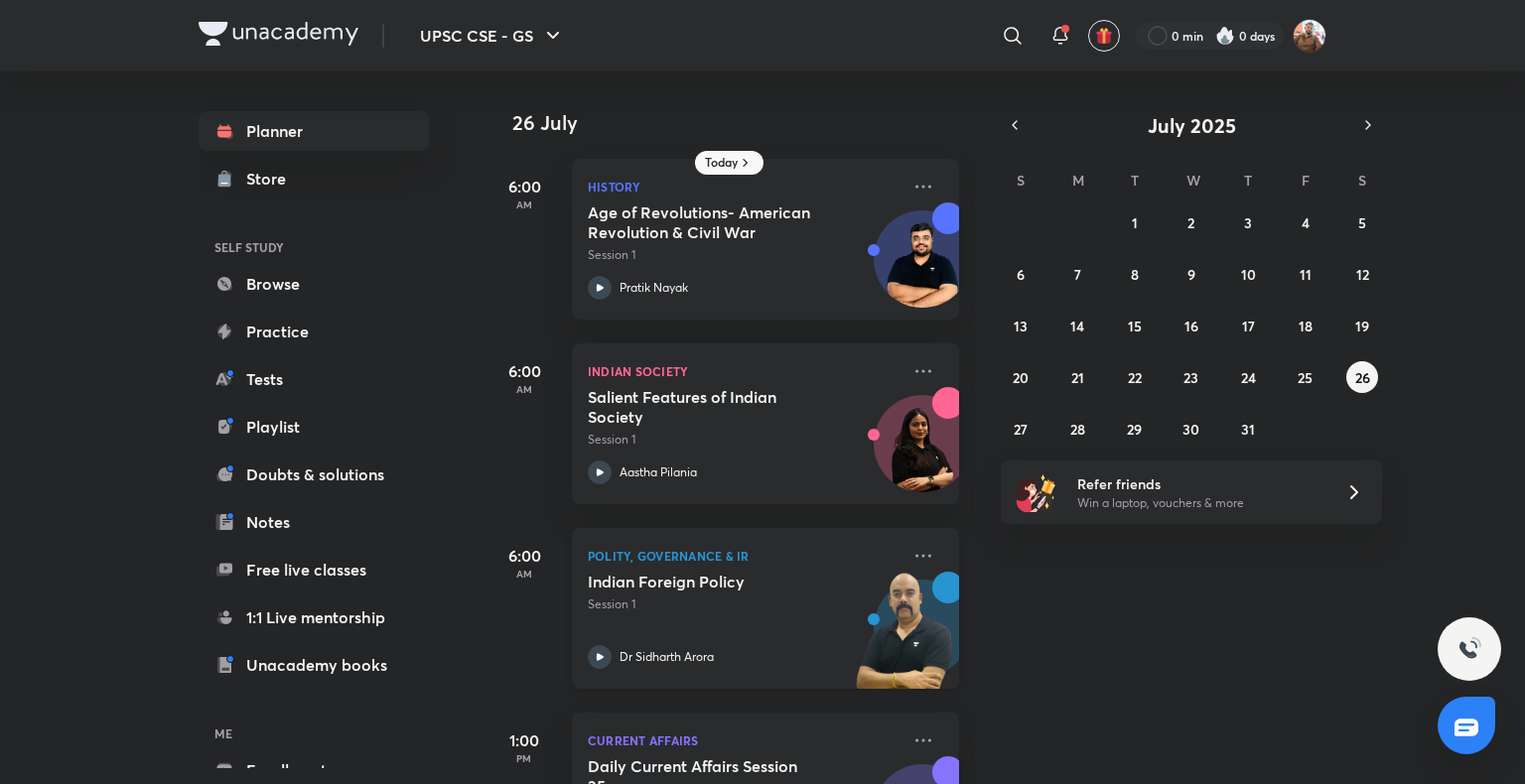 click on "Indian Foreign Policy" at bounding box center (711, 582) 